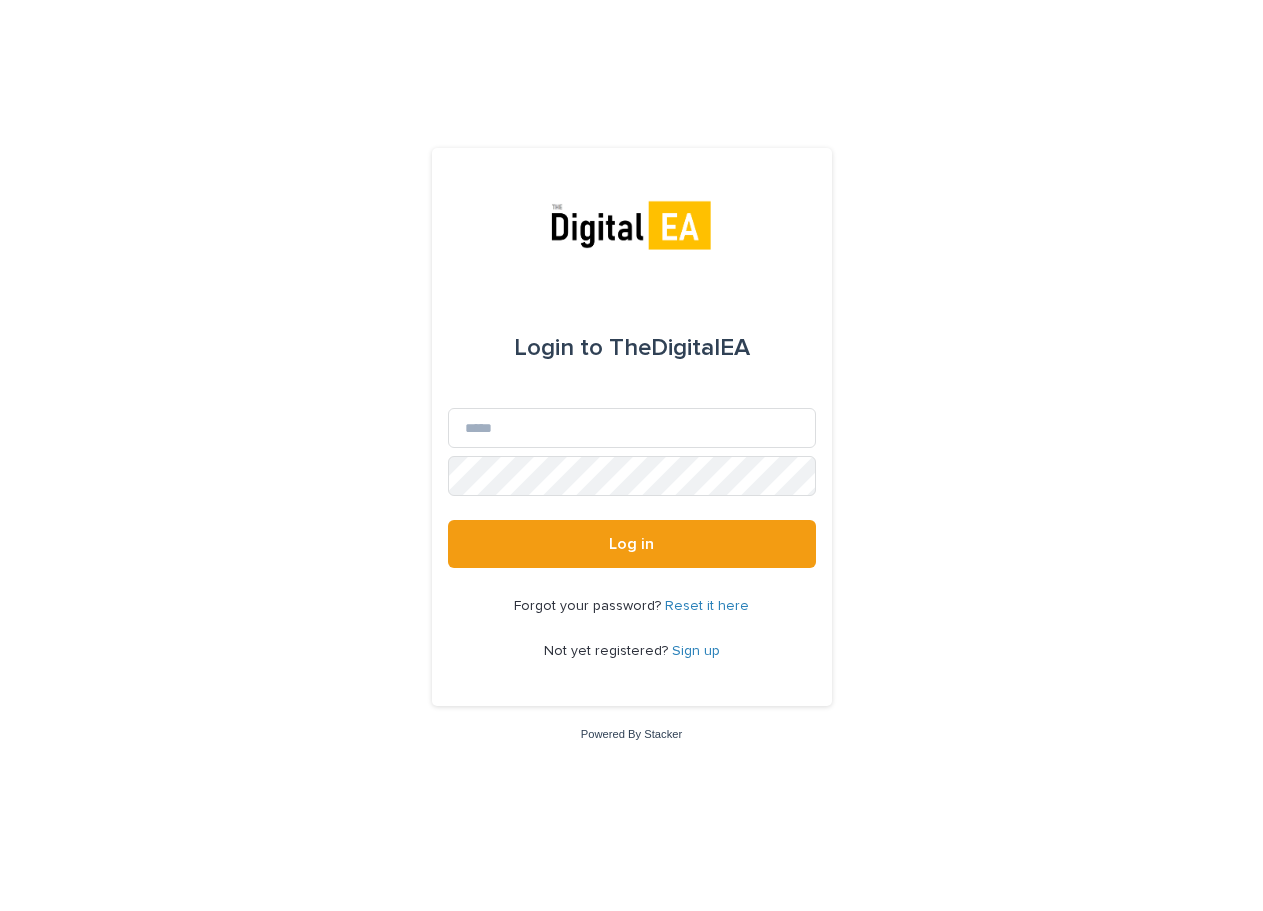scroll, scrollTop: 0, scrollLeft: 0, axis: both 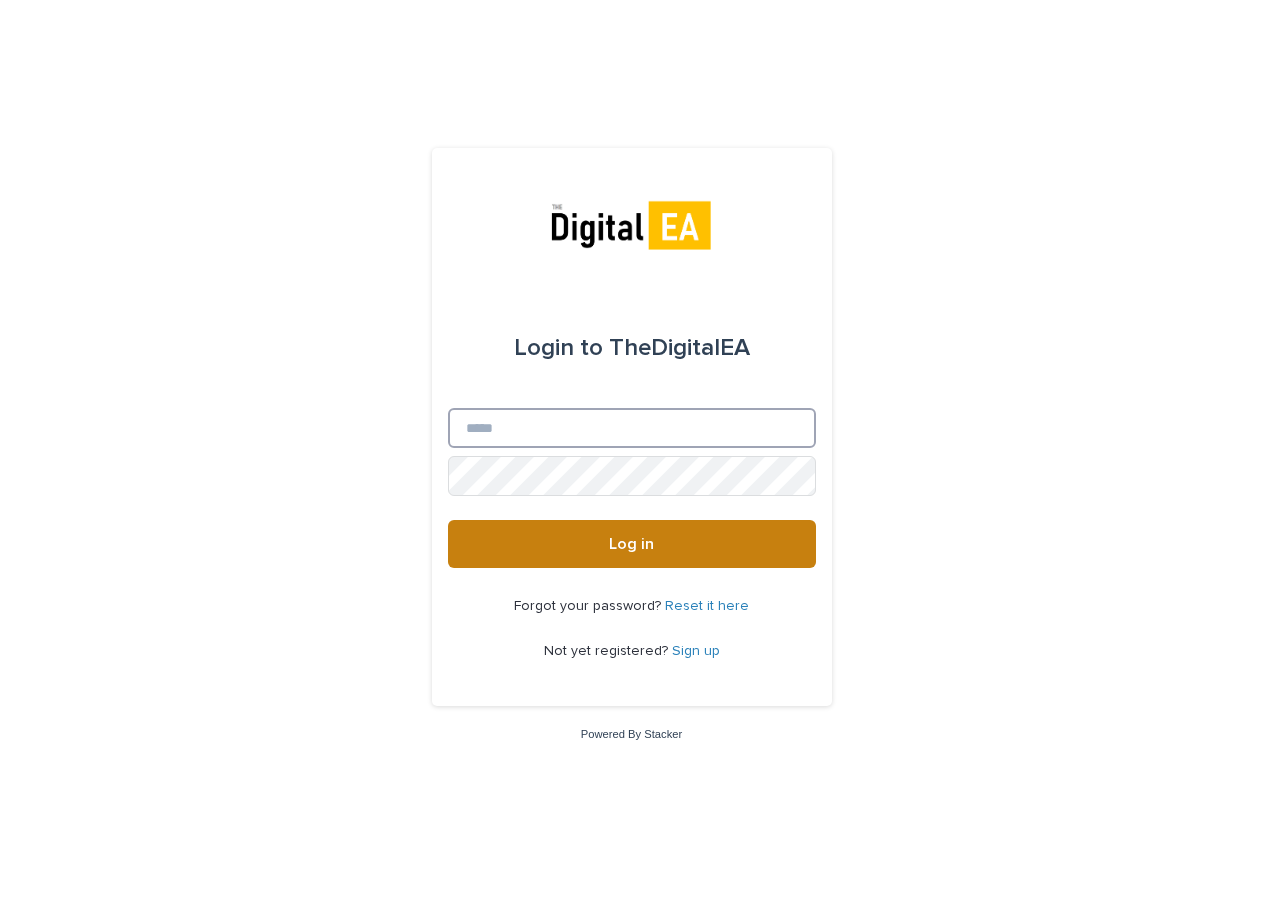 type on "**********" 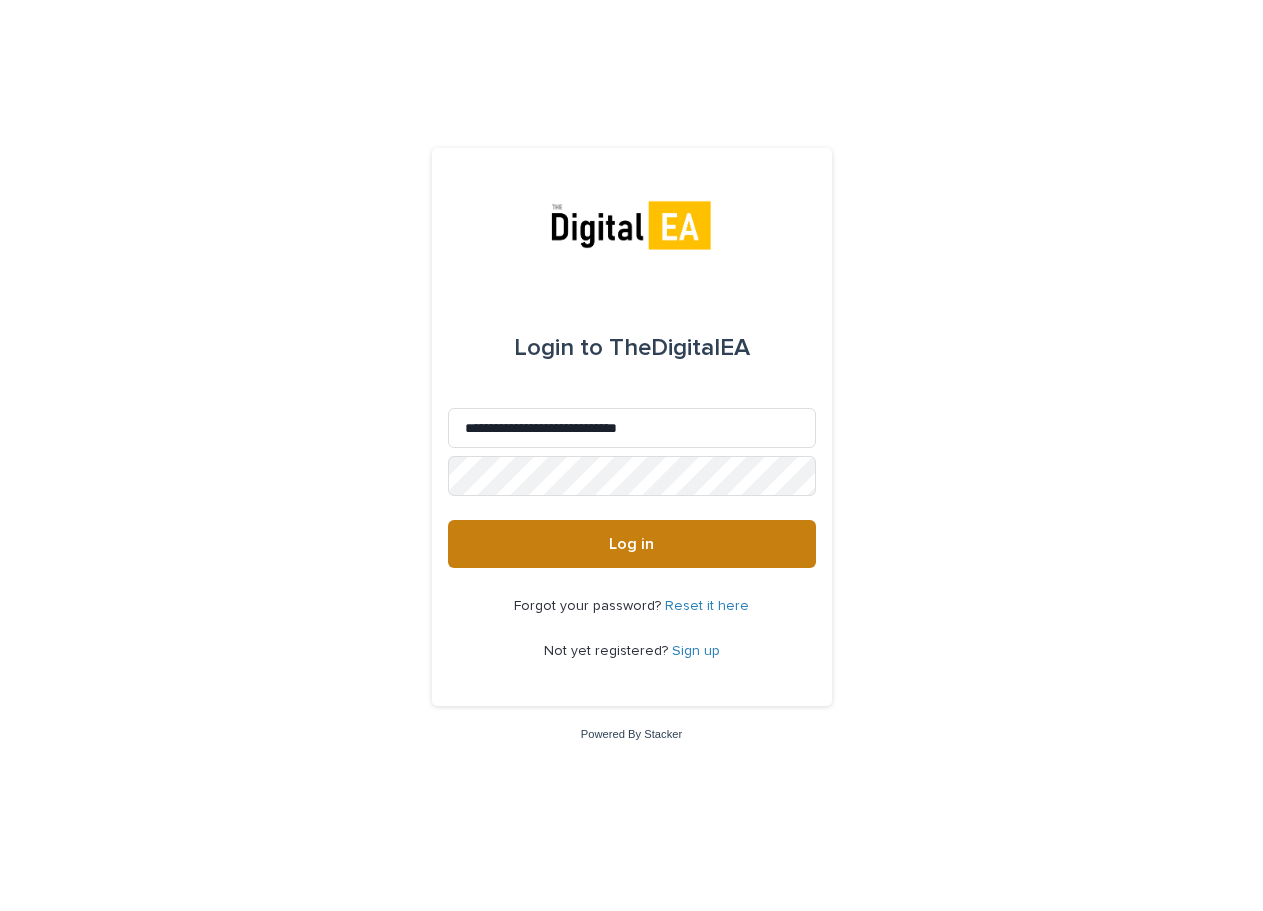 click on "Log in" at bounding box center (632, 544) 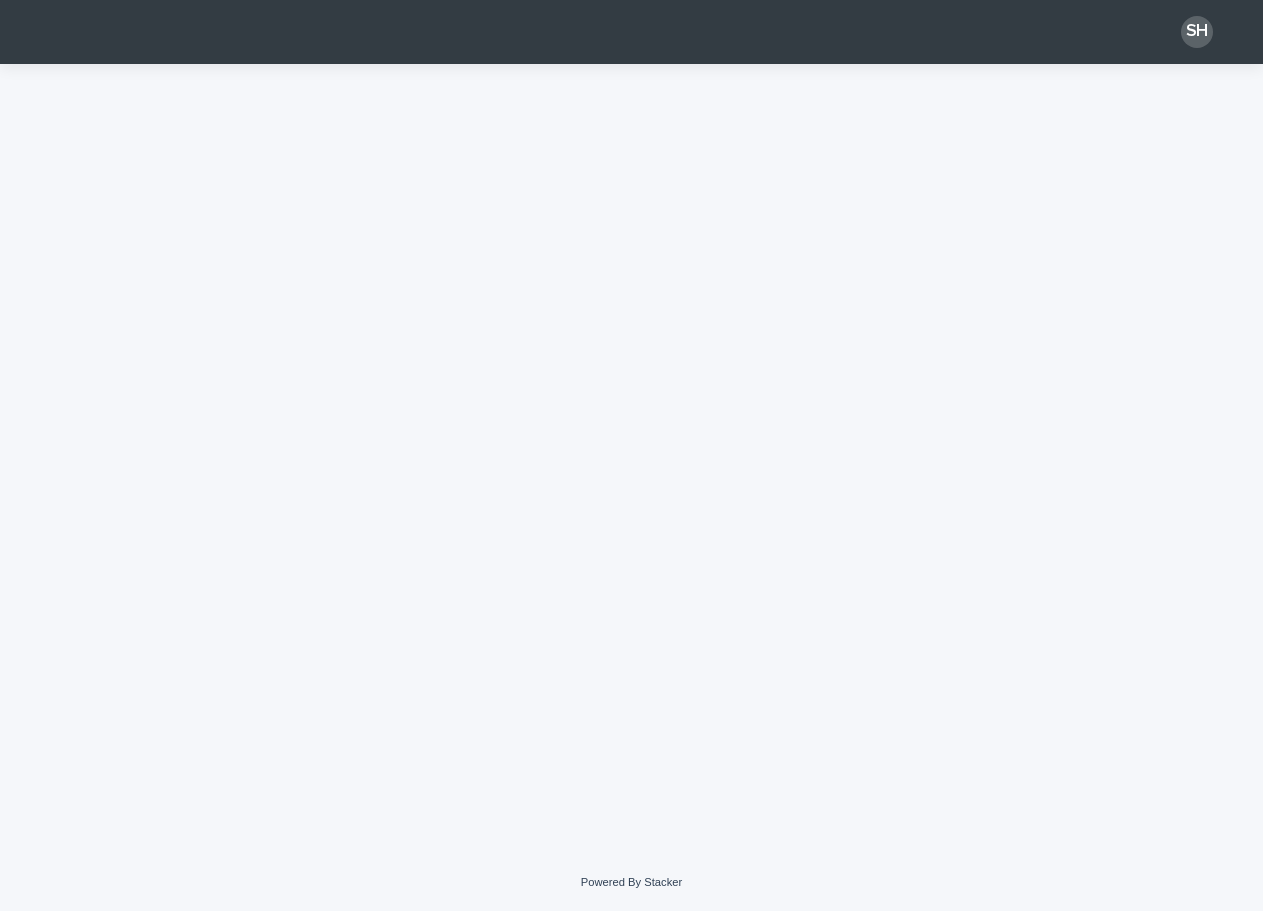 scroll, scrollTop: 0, scrollLeft: 0, axis: both 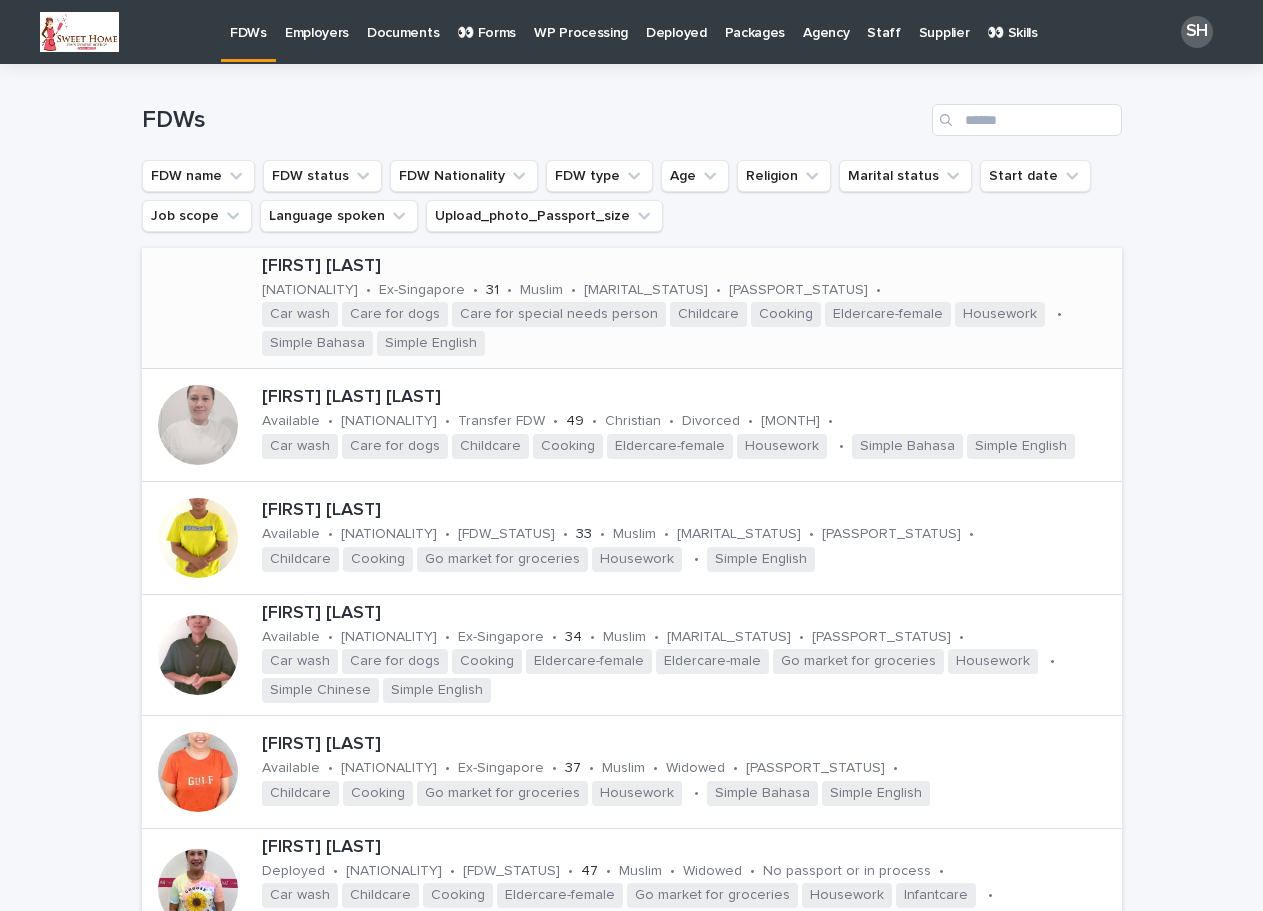 click on "[FIRST] [LAST]" at bounding box center [688, 267] 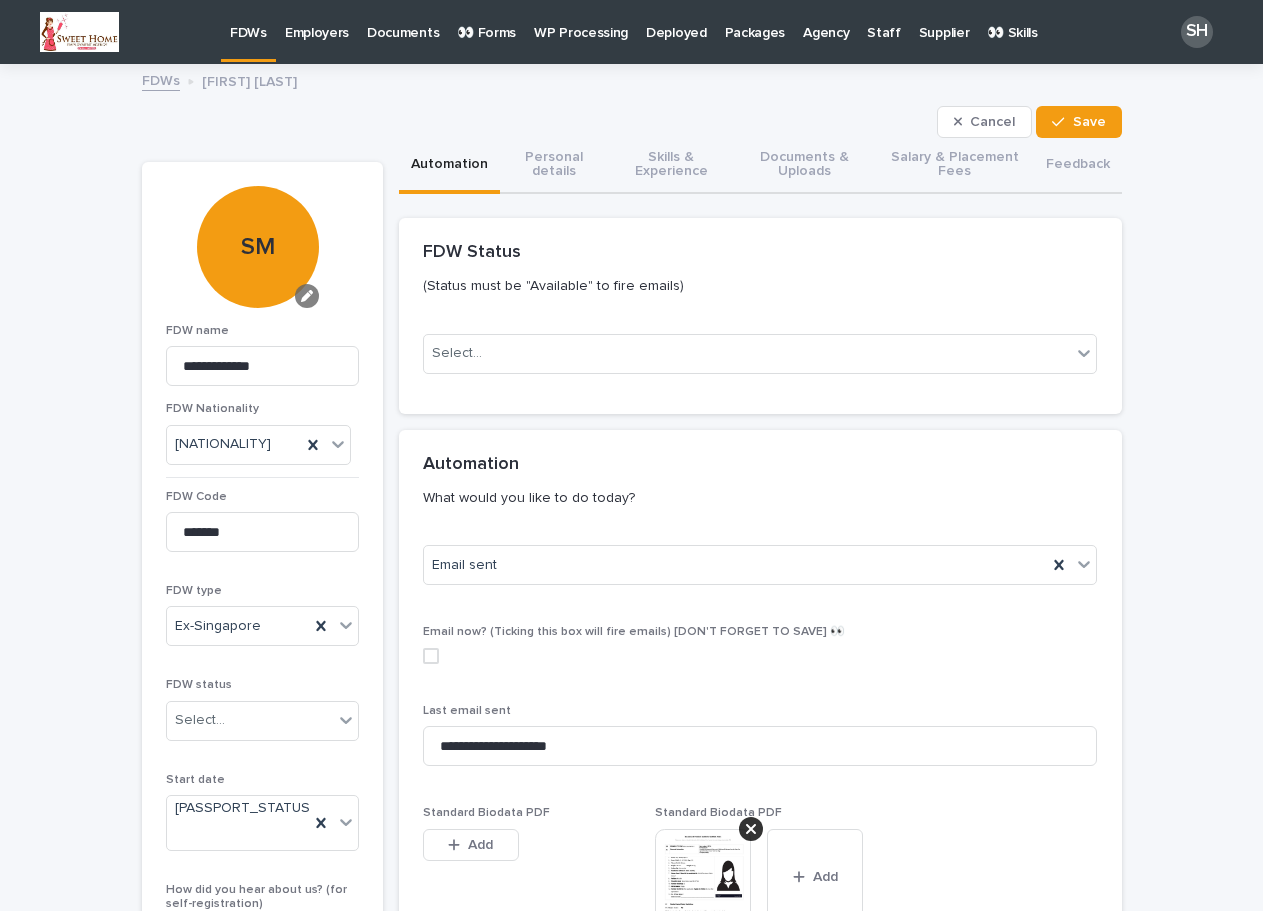 click at bounding box center (307, 296) 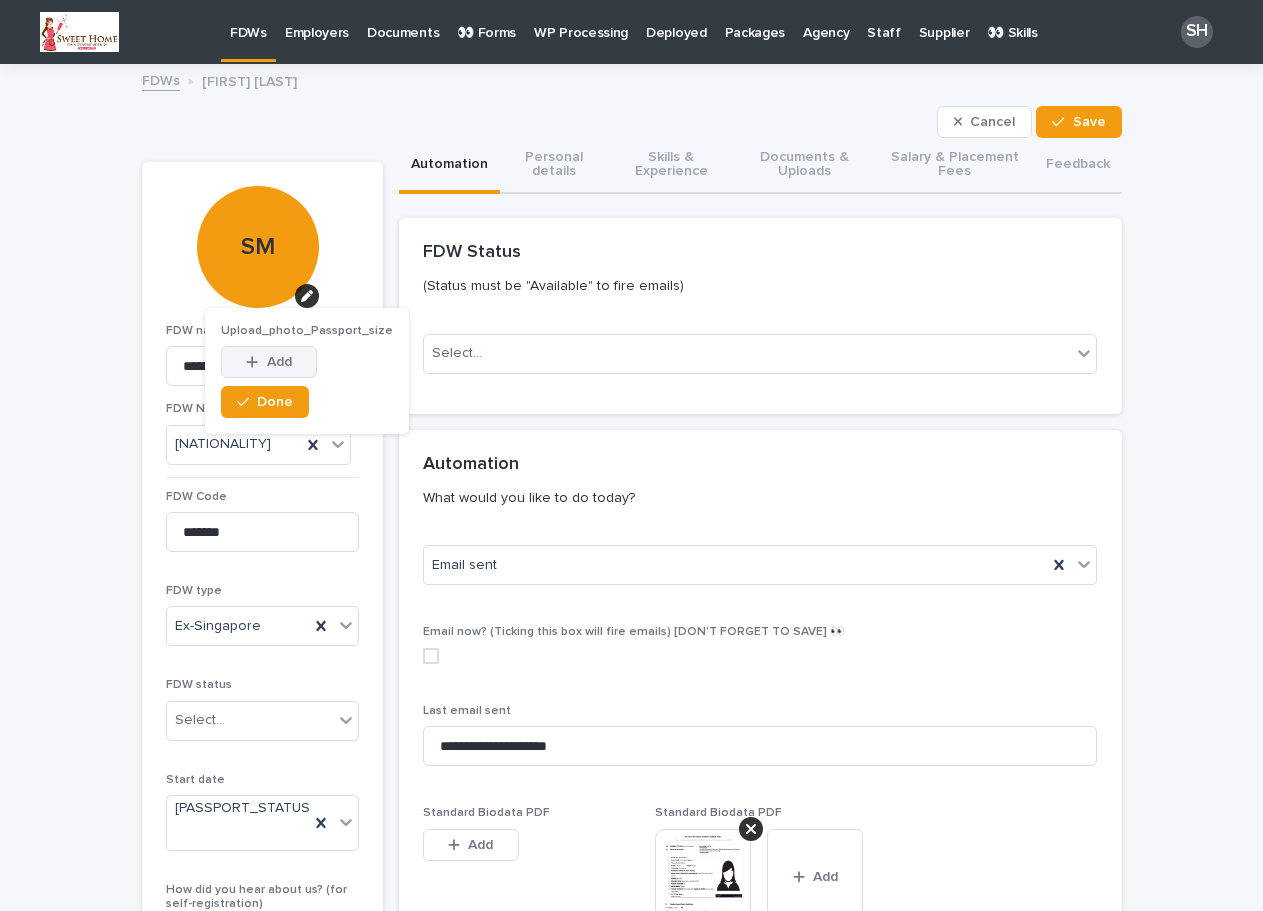 click on "Add" at bounding box center [269, 362] 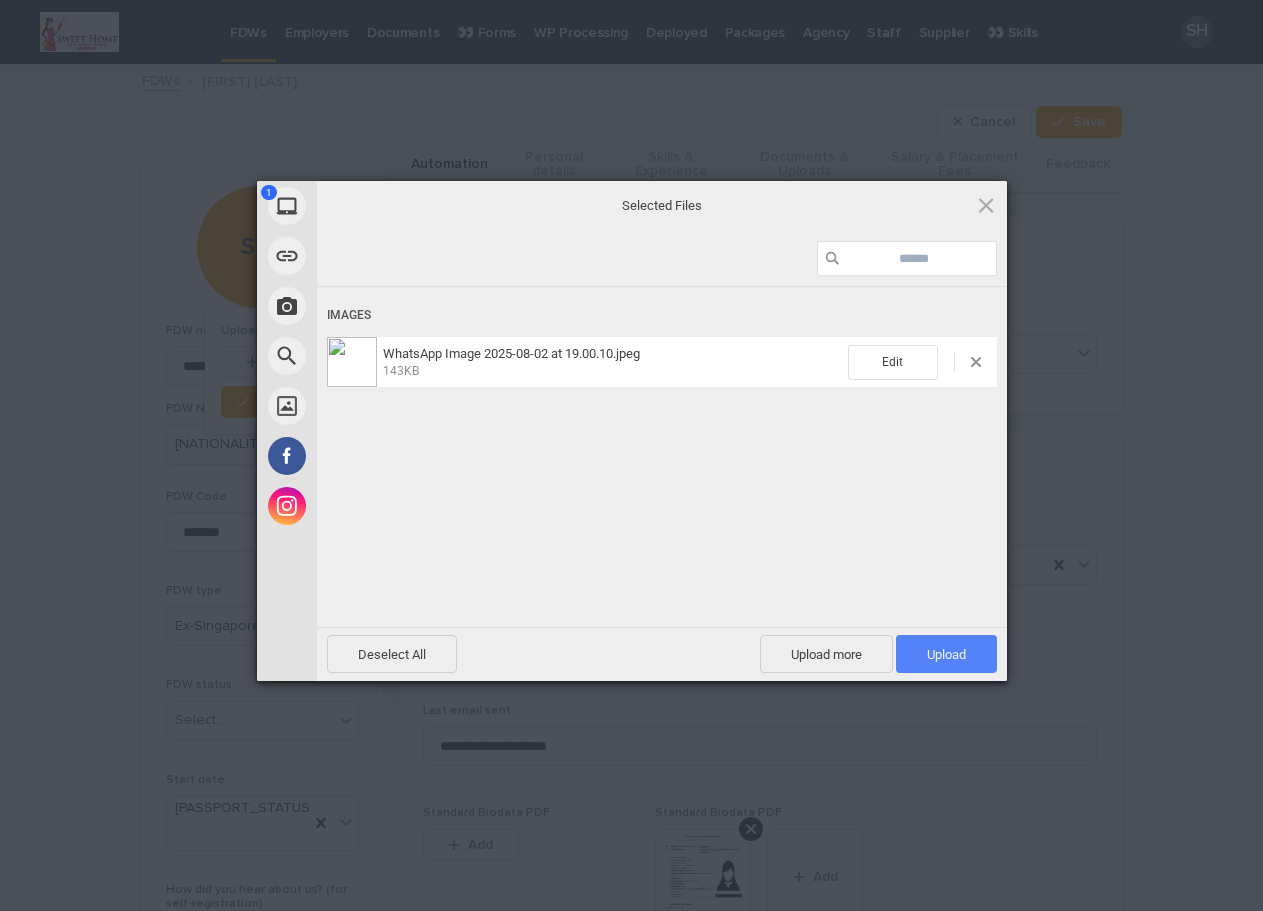 click on "Upload
1" at bounding box center (946, 654) 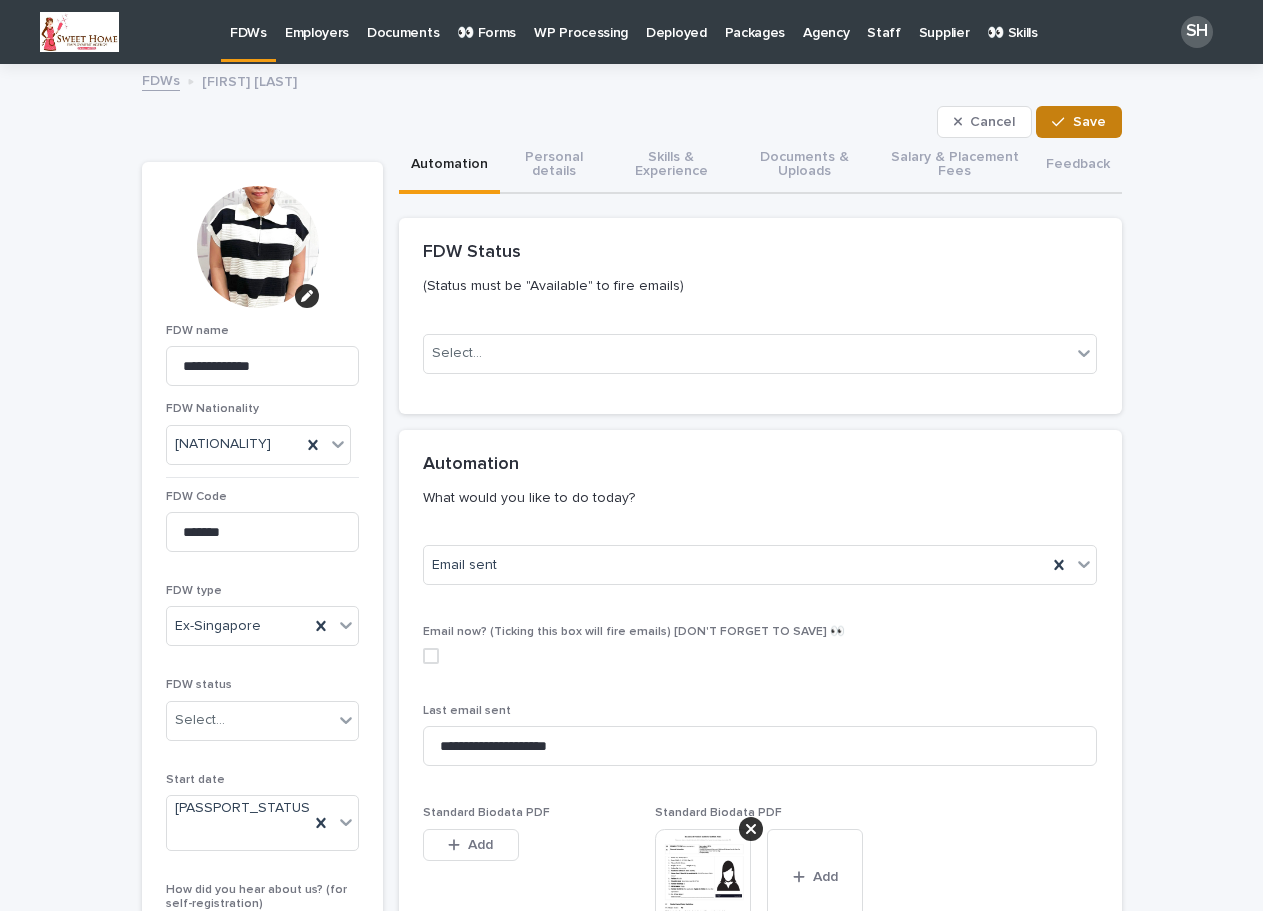 click on "Save" at bounding box center (1089, 122) 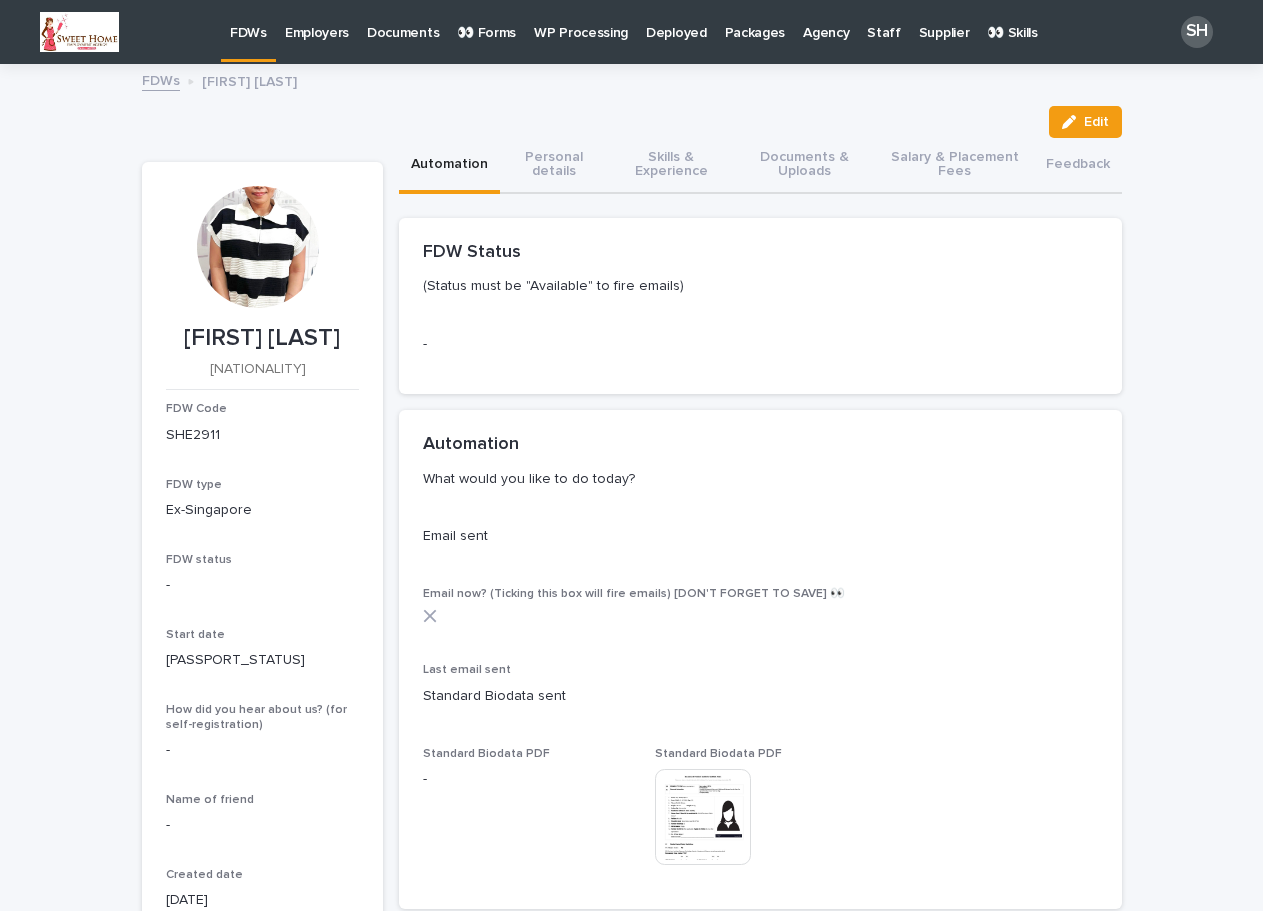 click on "FDWs" at bounding box center (248, 21) 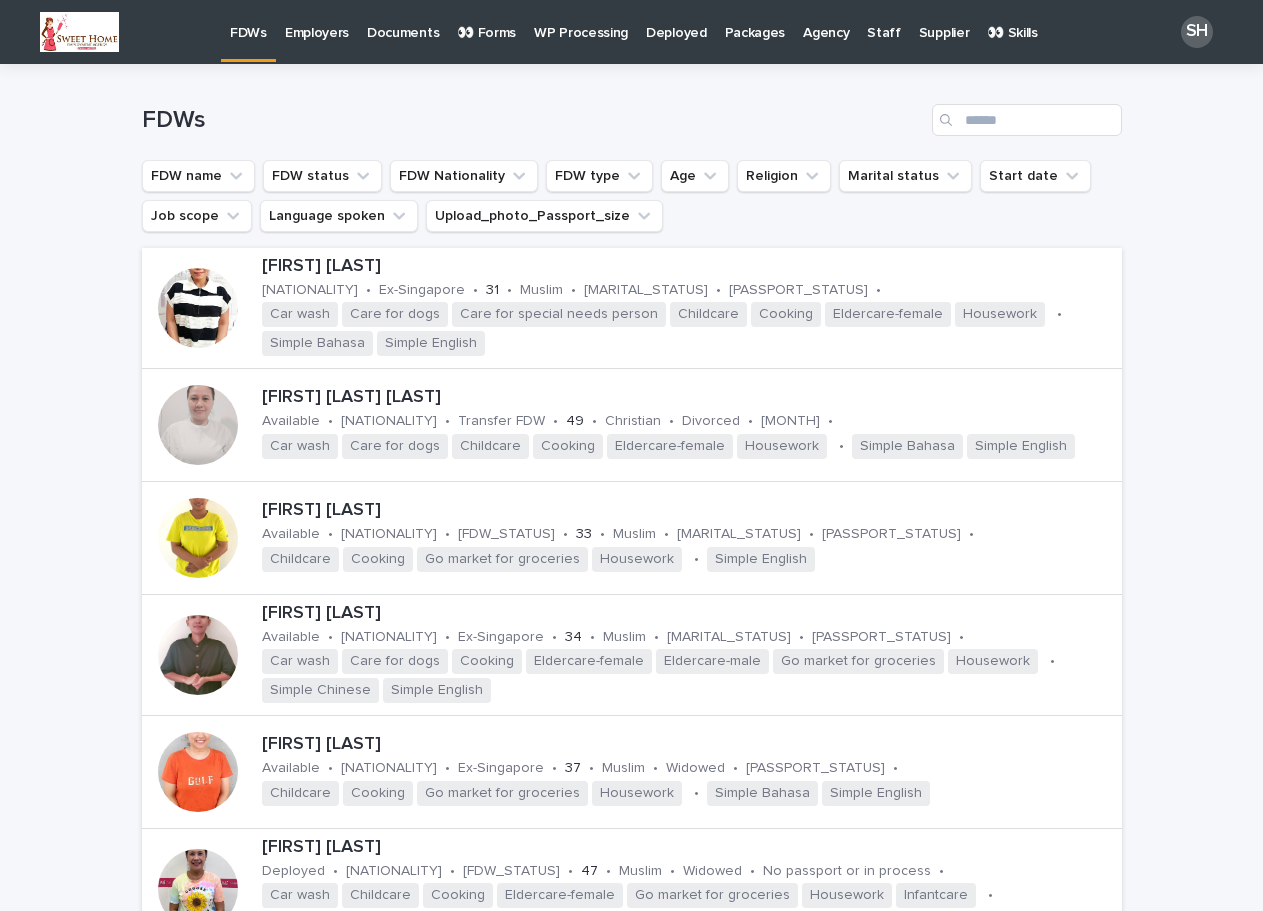 click on "**********" at bounding box center (632, 1989) 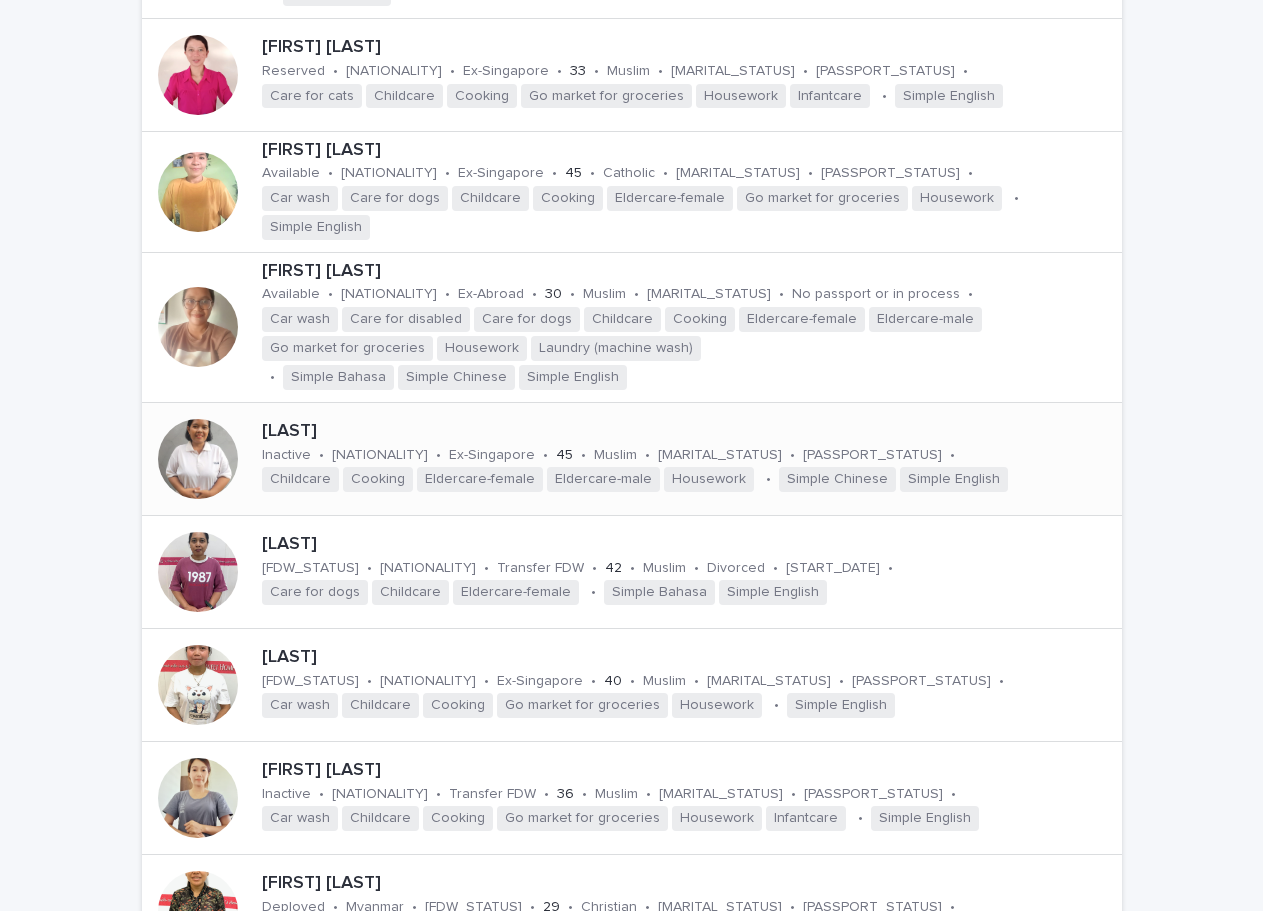 scroll, scrollTop: 1200, scrollLeft: 0, axis: vertical 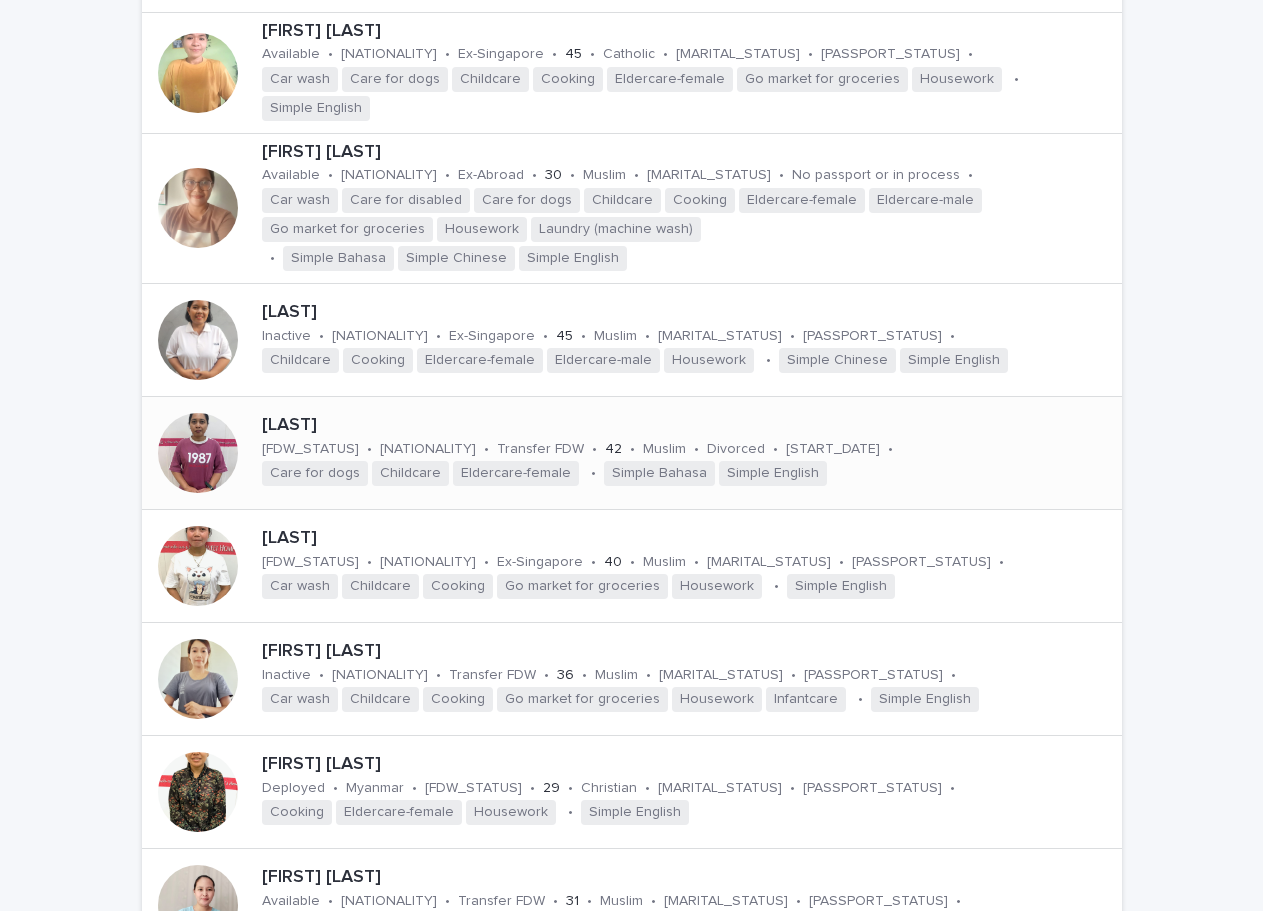 click at bounding box center [198, 453] 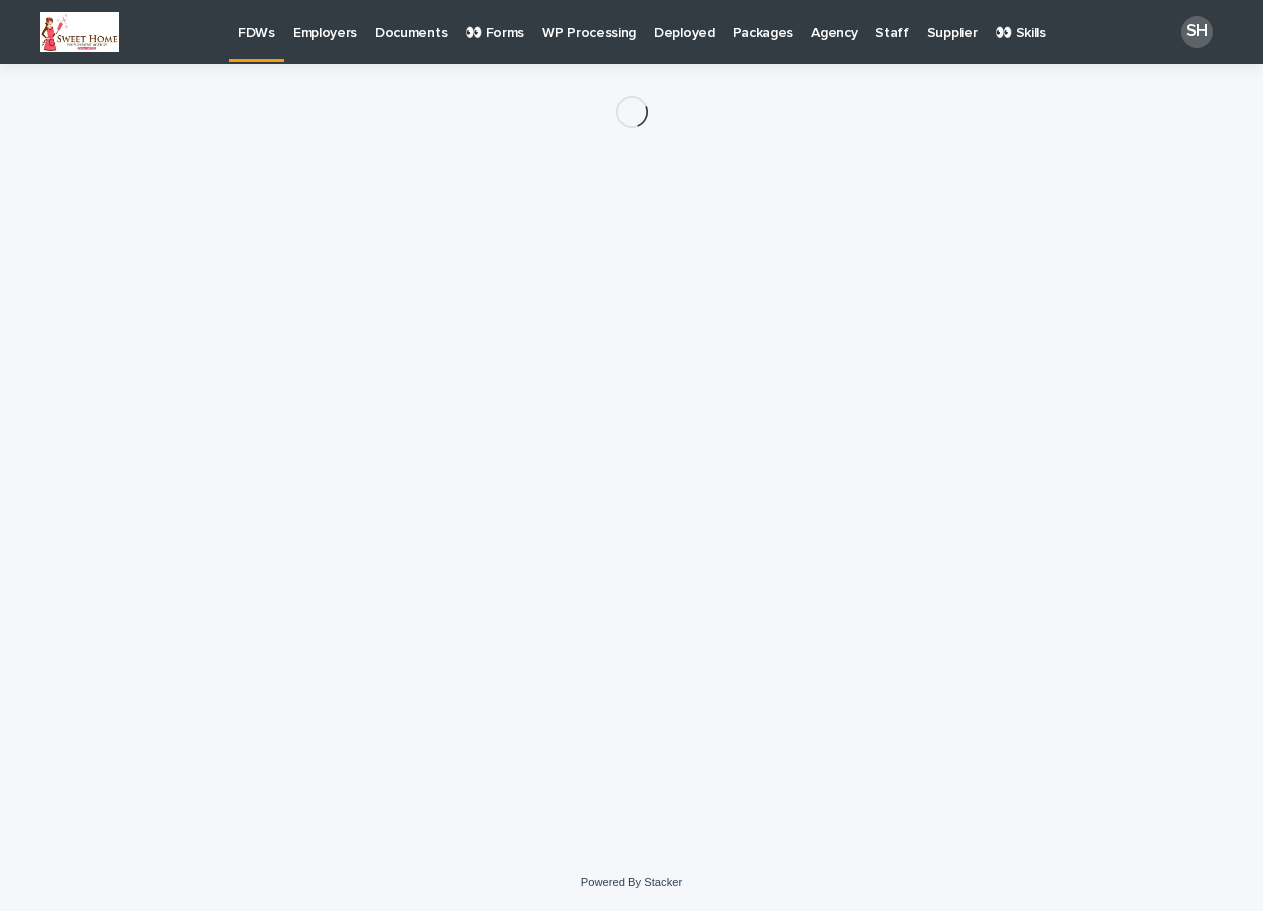 scroll, scrollTop: 0, scrollLeft: 0, axis: both 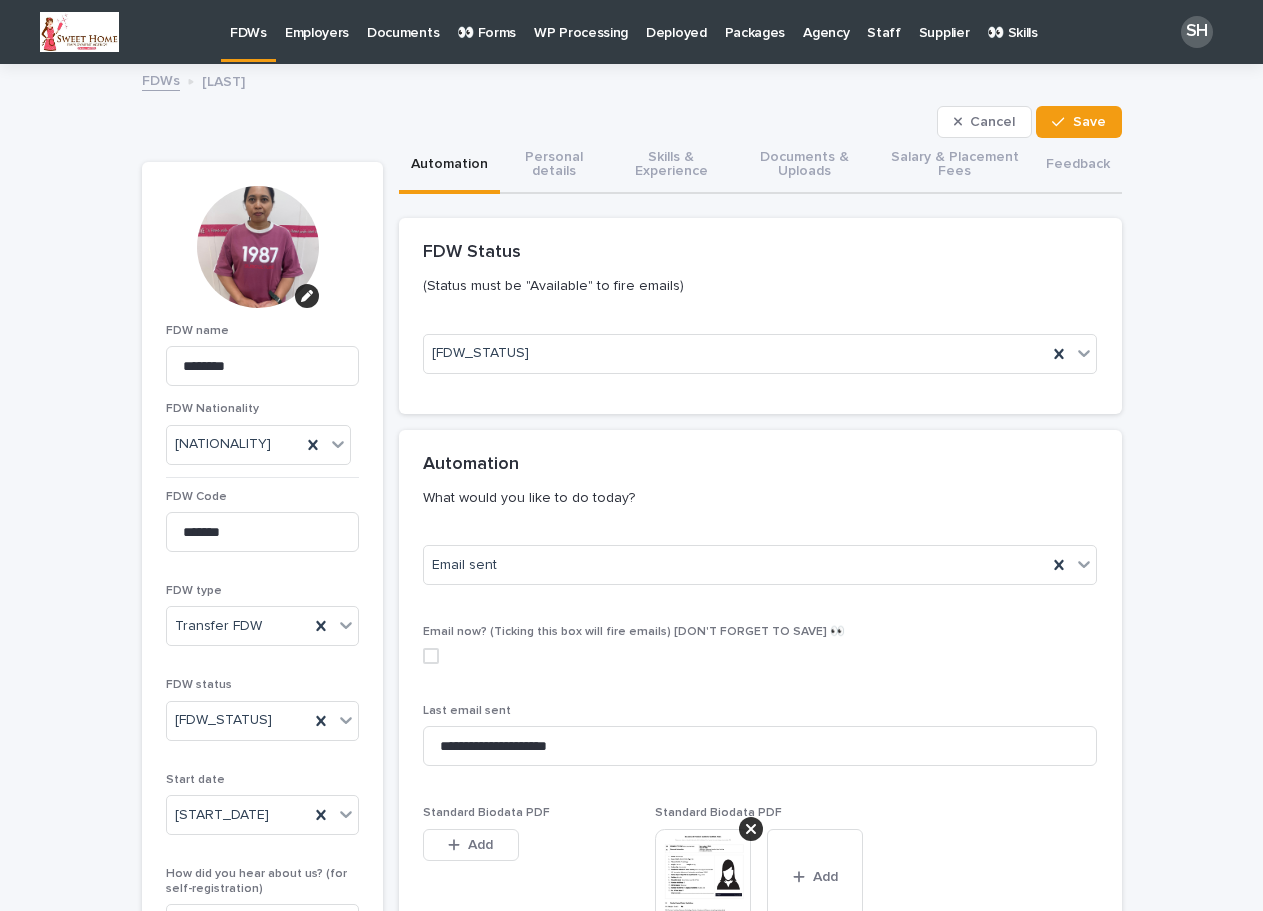 click on "Cancel Save" at bounding box center (632, 122) 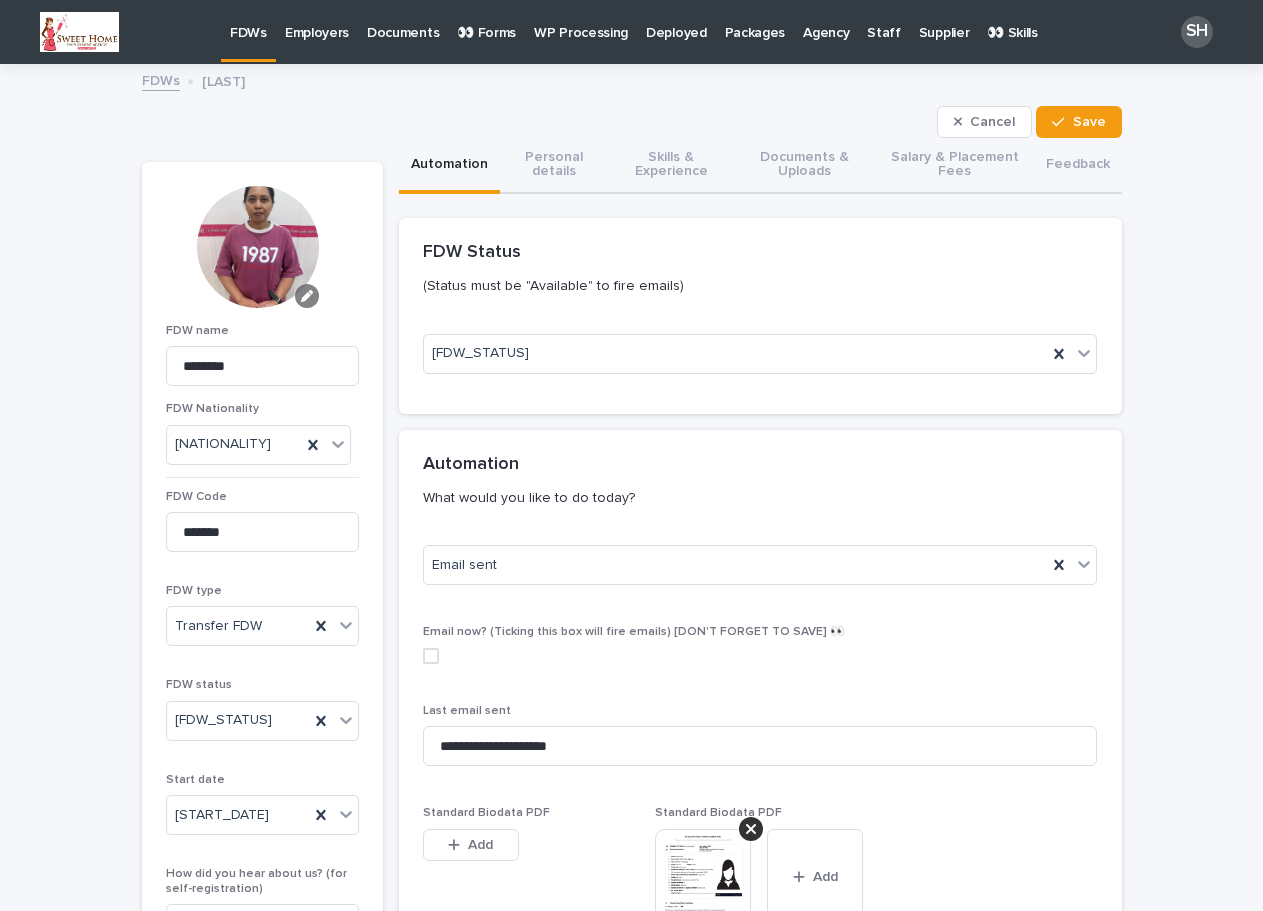 click 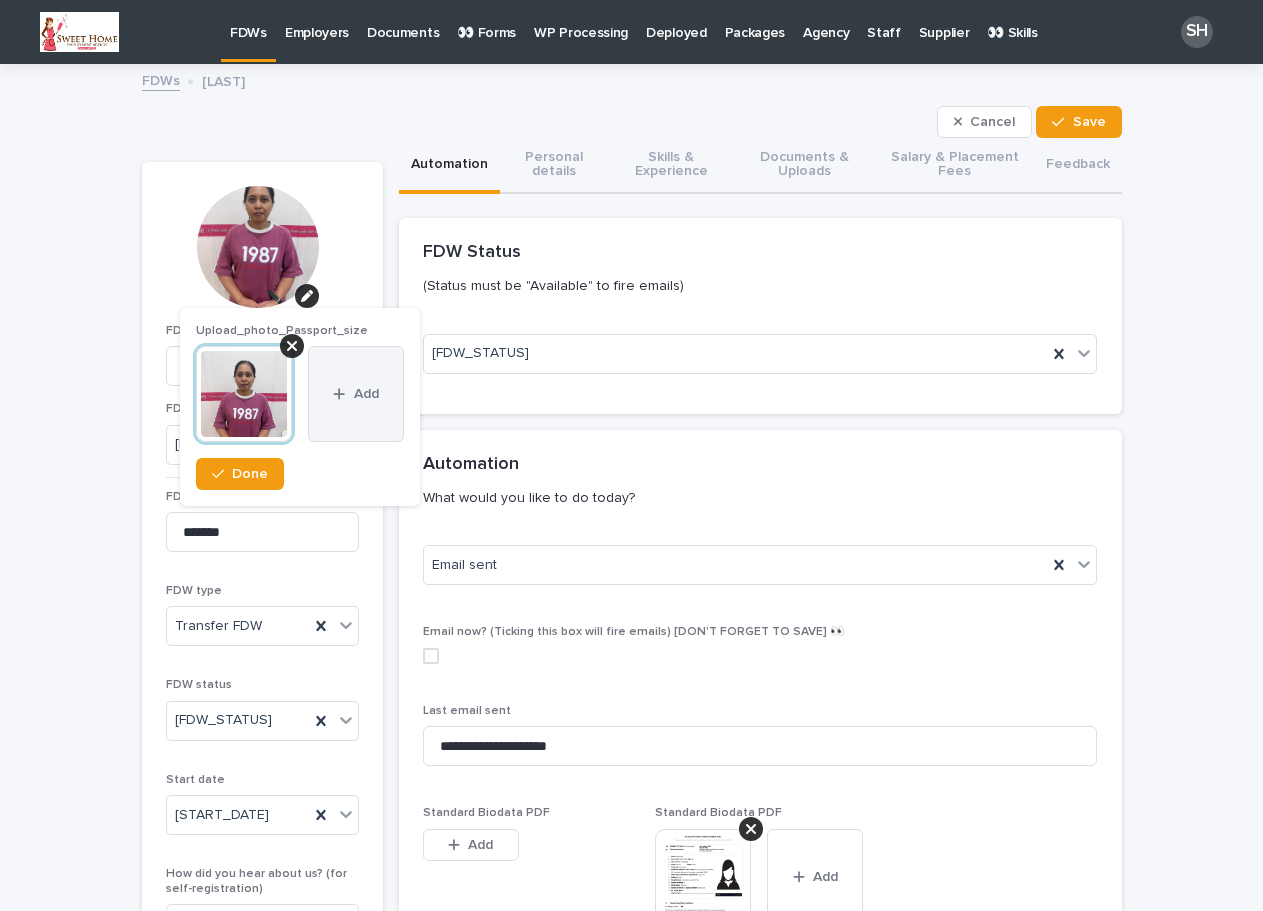 click on "Add" at bounding box center (356, 394) 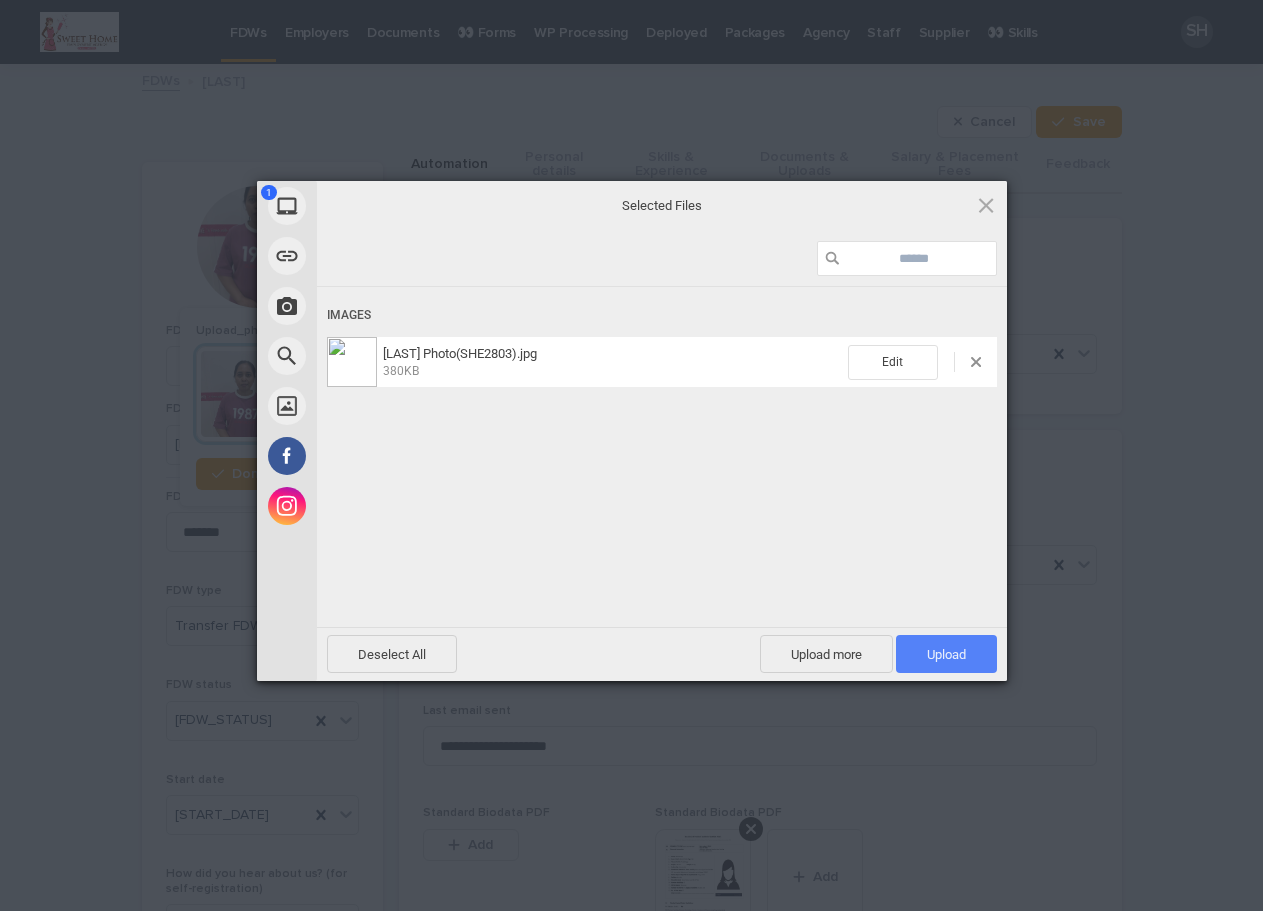 click on "Upload
1" at bounding box center (946, 654) 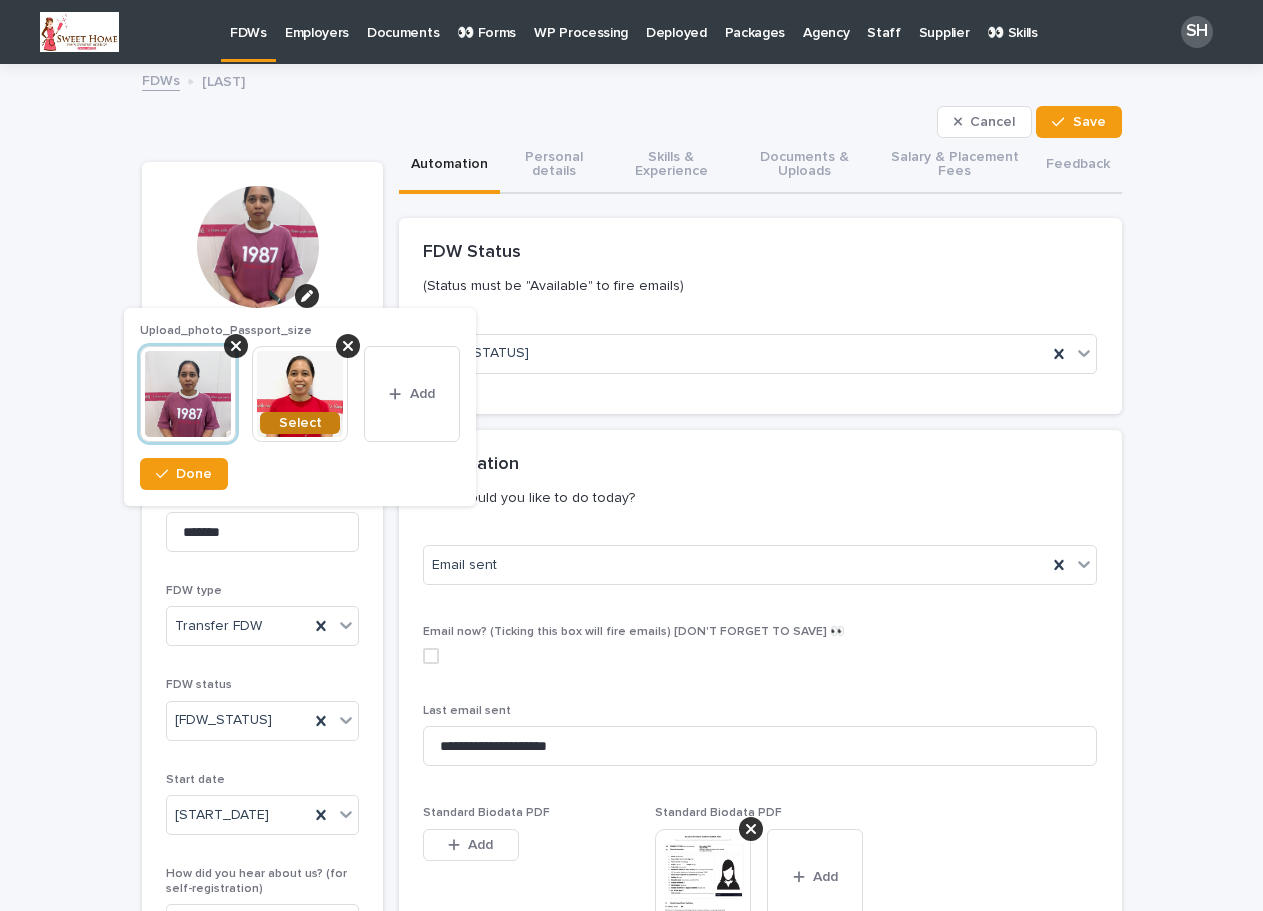 click on "Select" at bounding box center (300, 423) 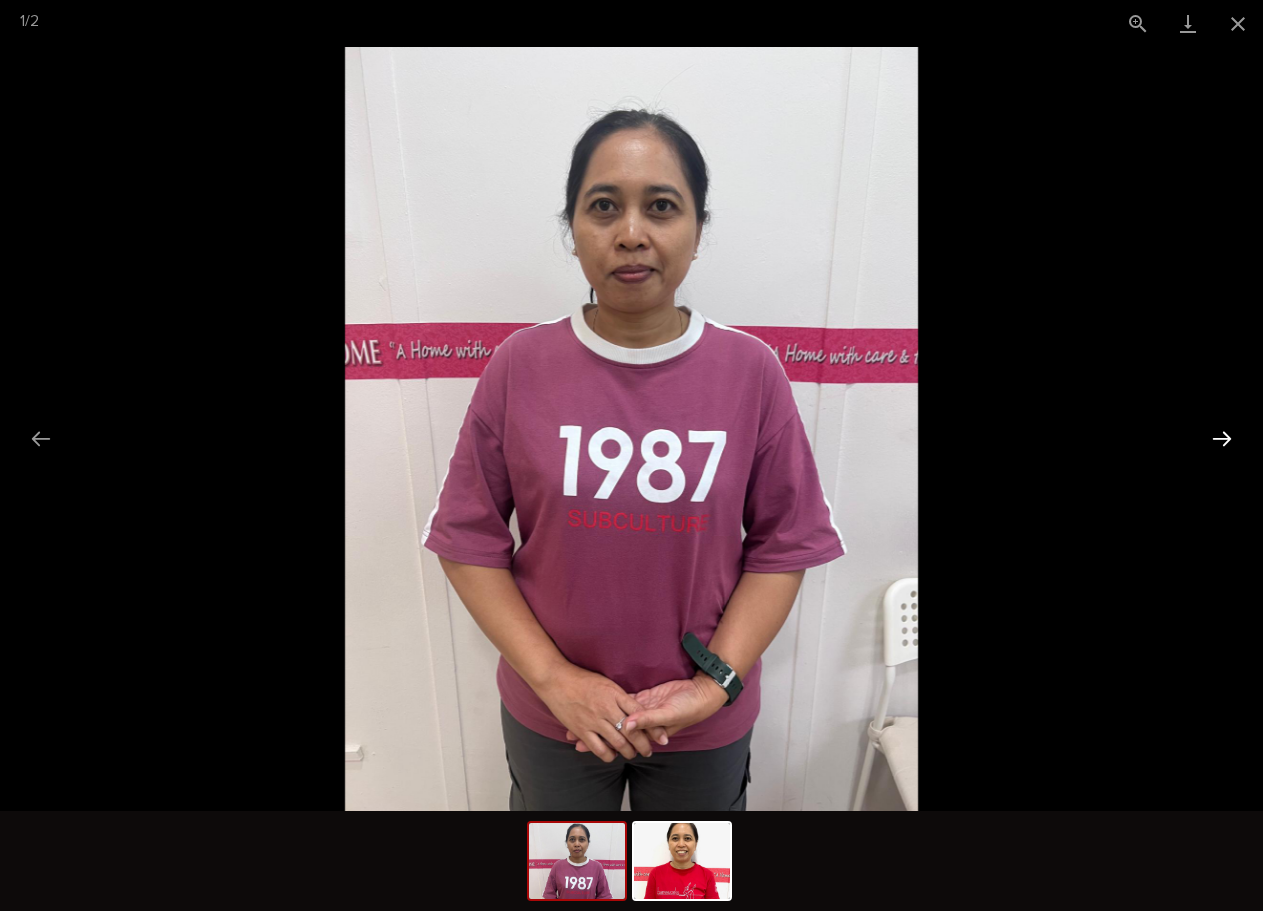 click at bounding box center (1222, 438) 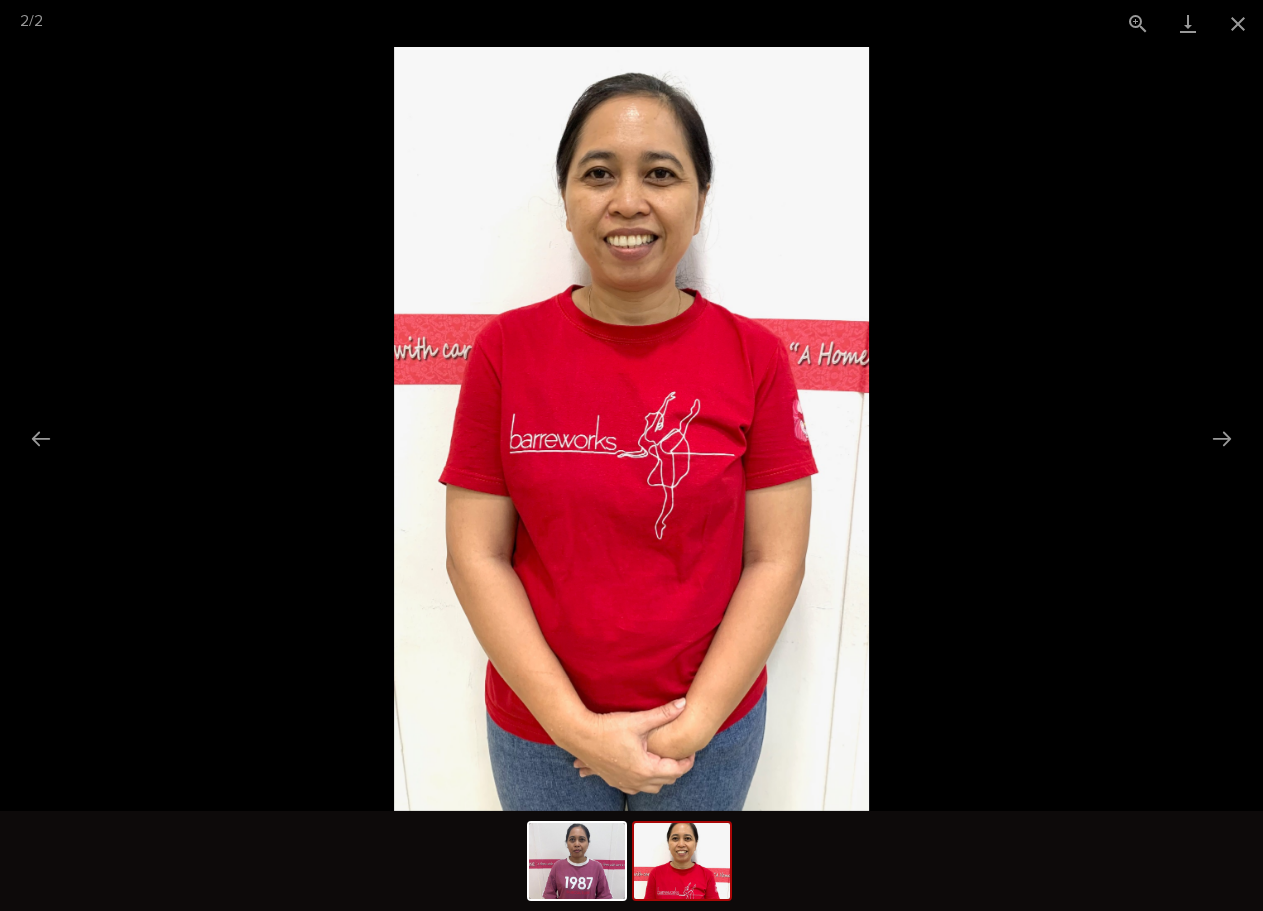 click at bounding box center (631, 429) 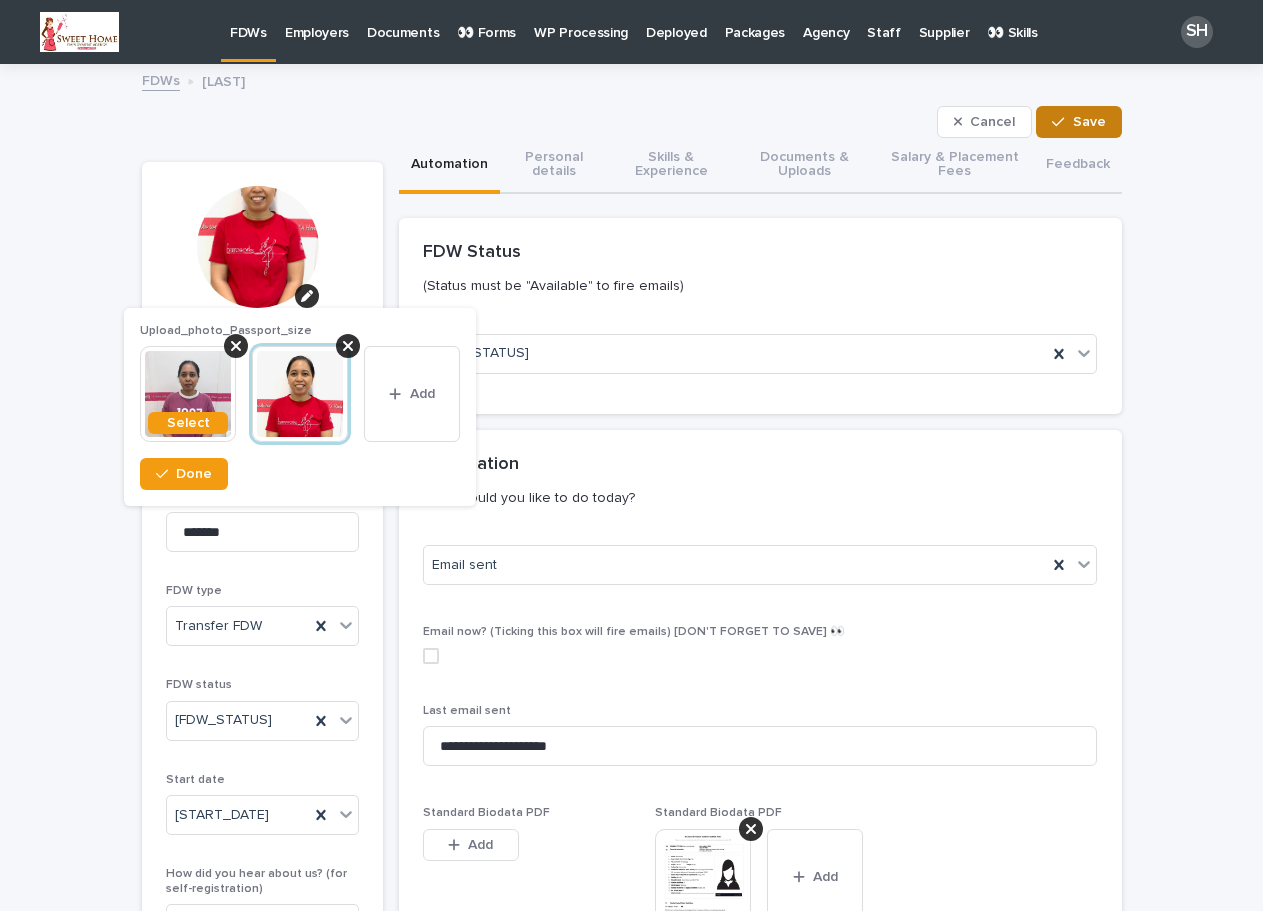 click 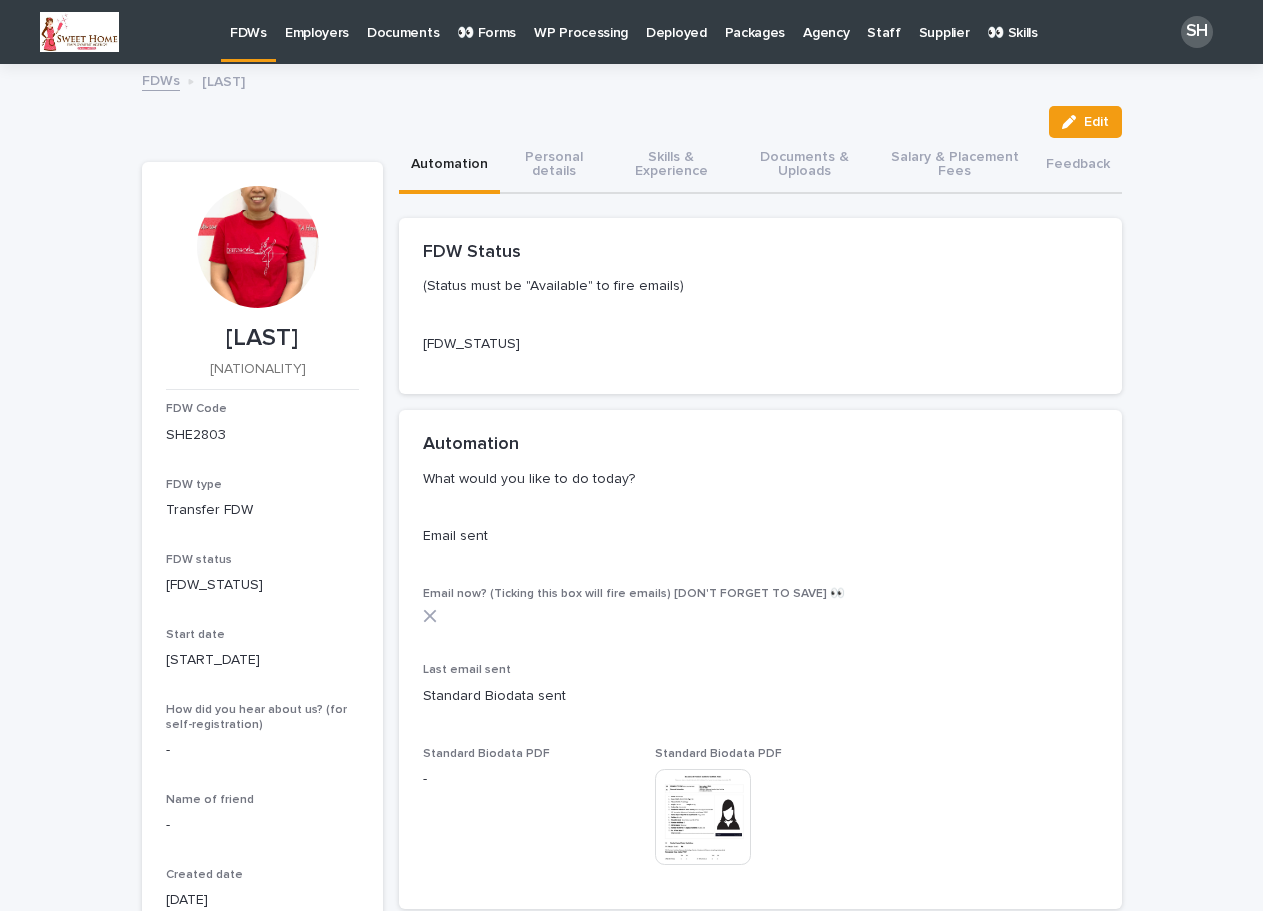 click on "FDWs" at bounding box center (248, 21) 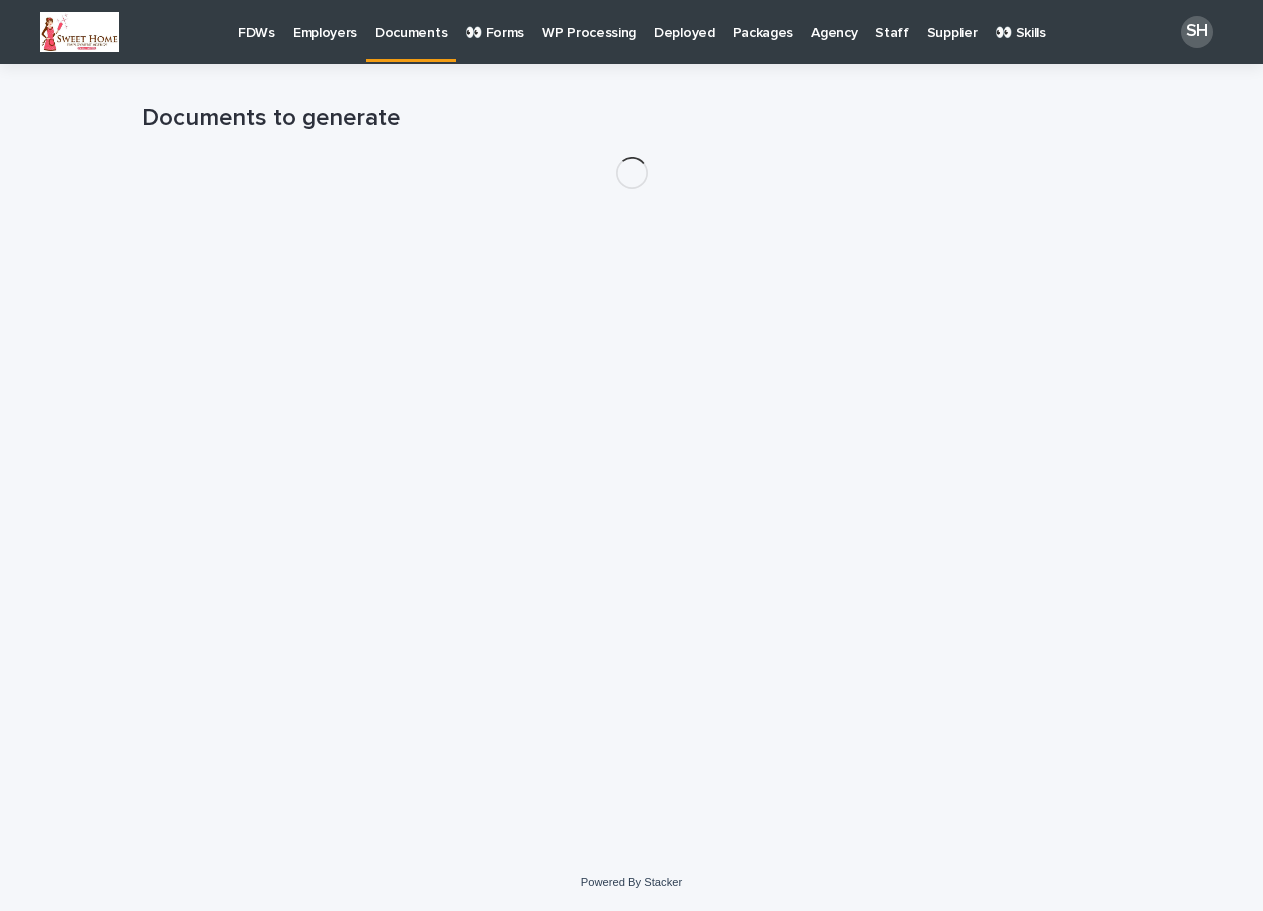 click on "FDWs" at bounding box center (256, 21) 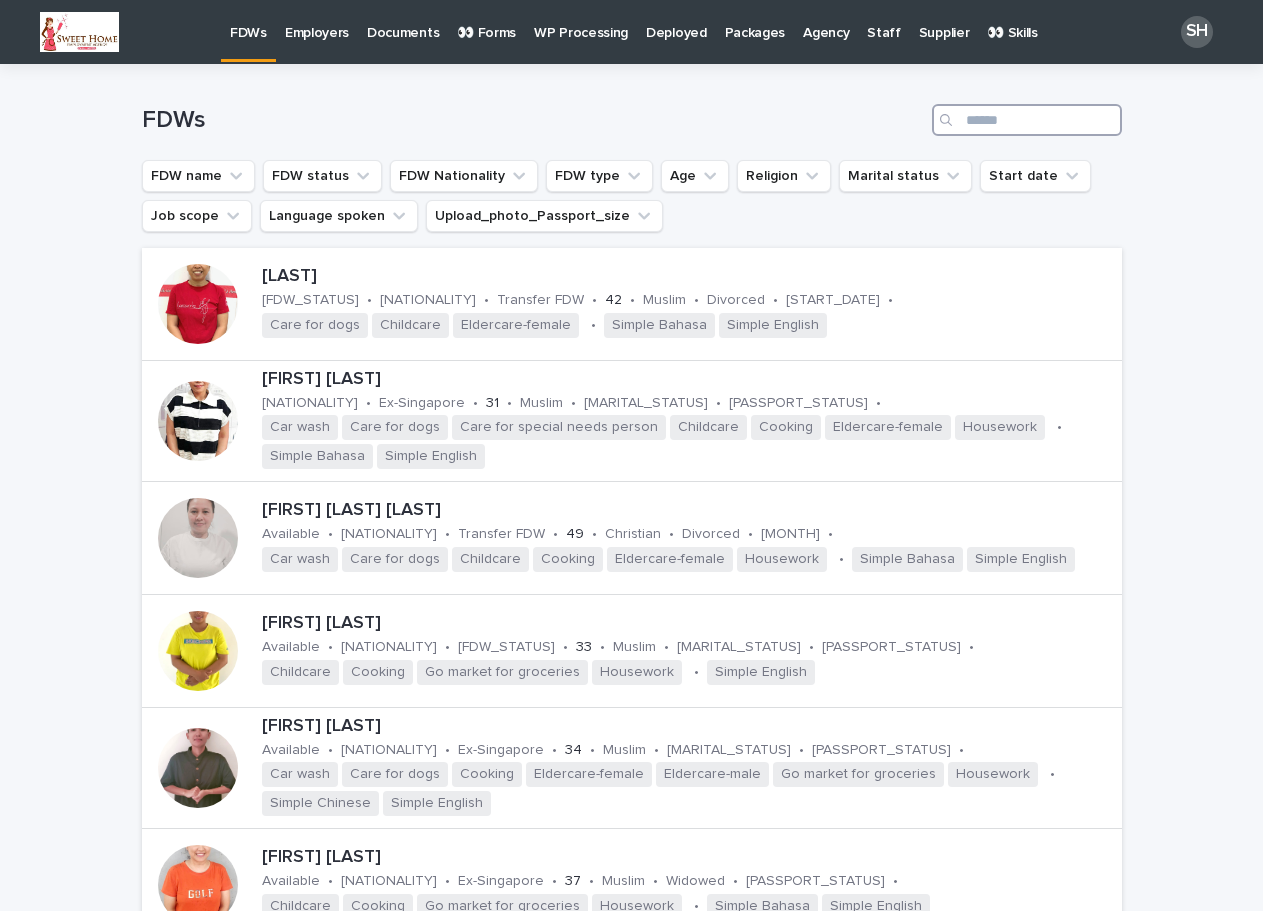 click at bounding box center [1027, 120] 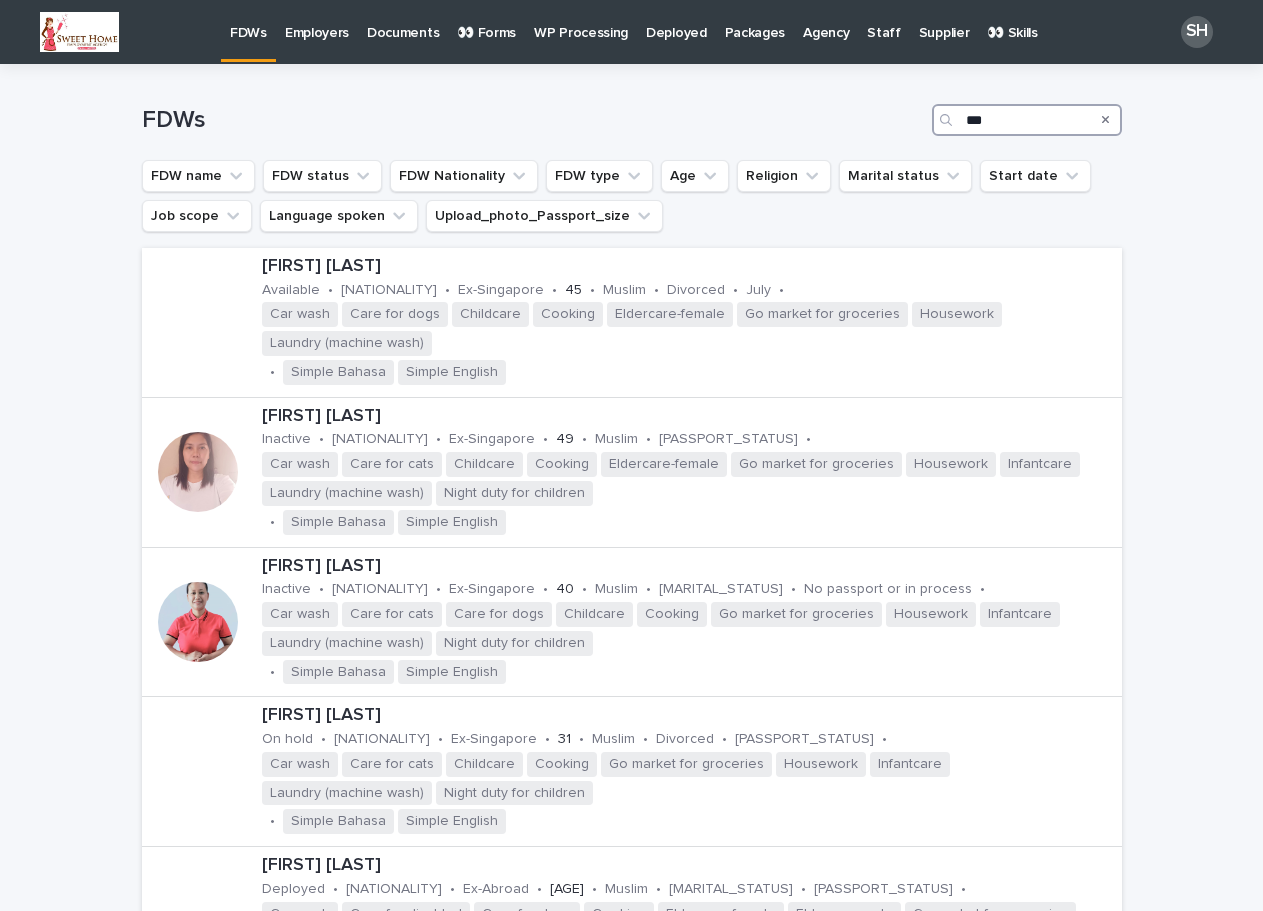 type on "***" 